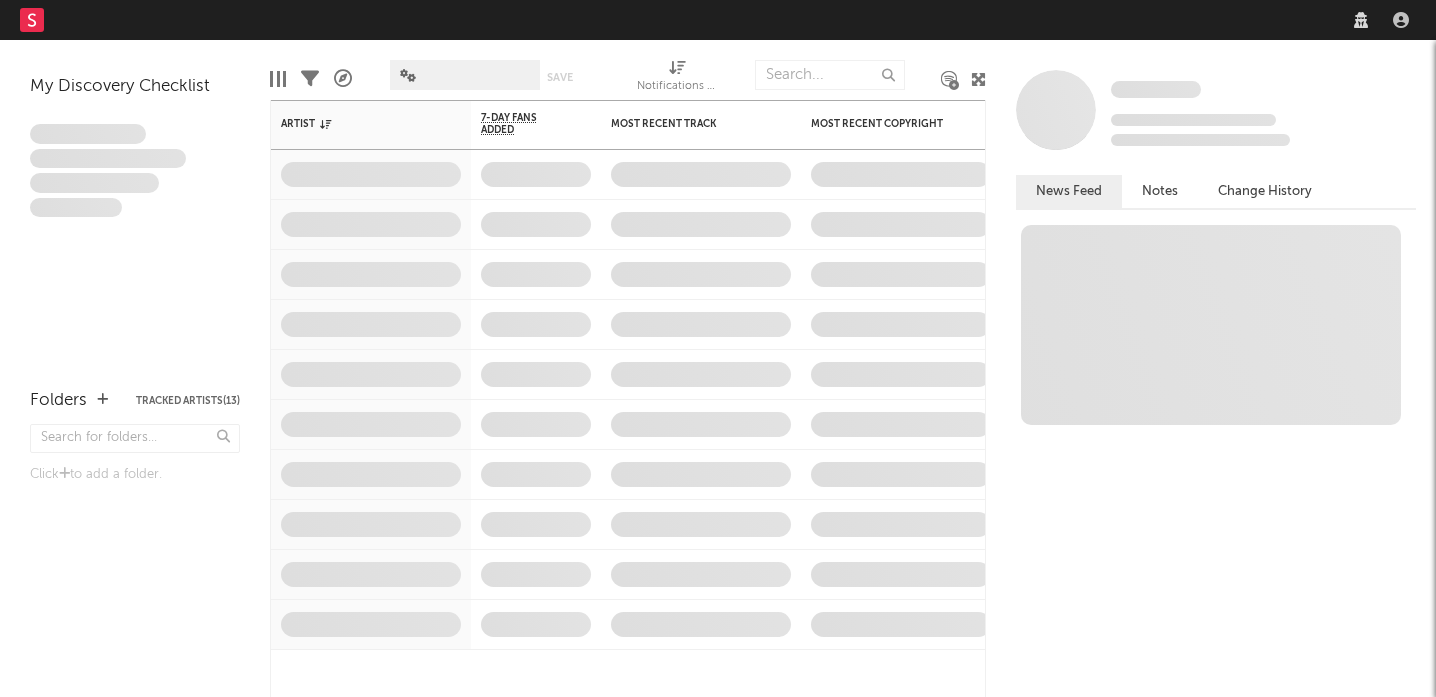 scroll, scrollTop: 0, scrollLeft: 0, axis: both 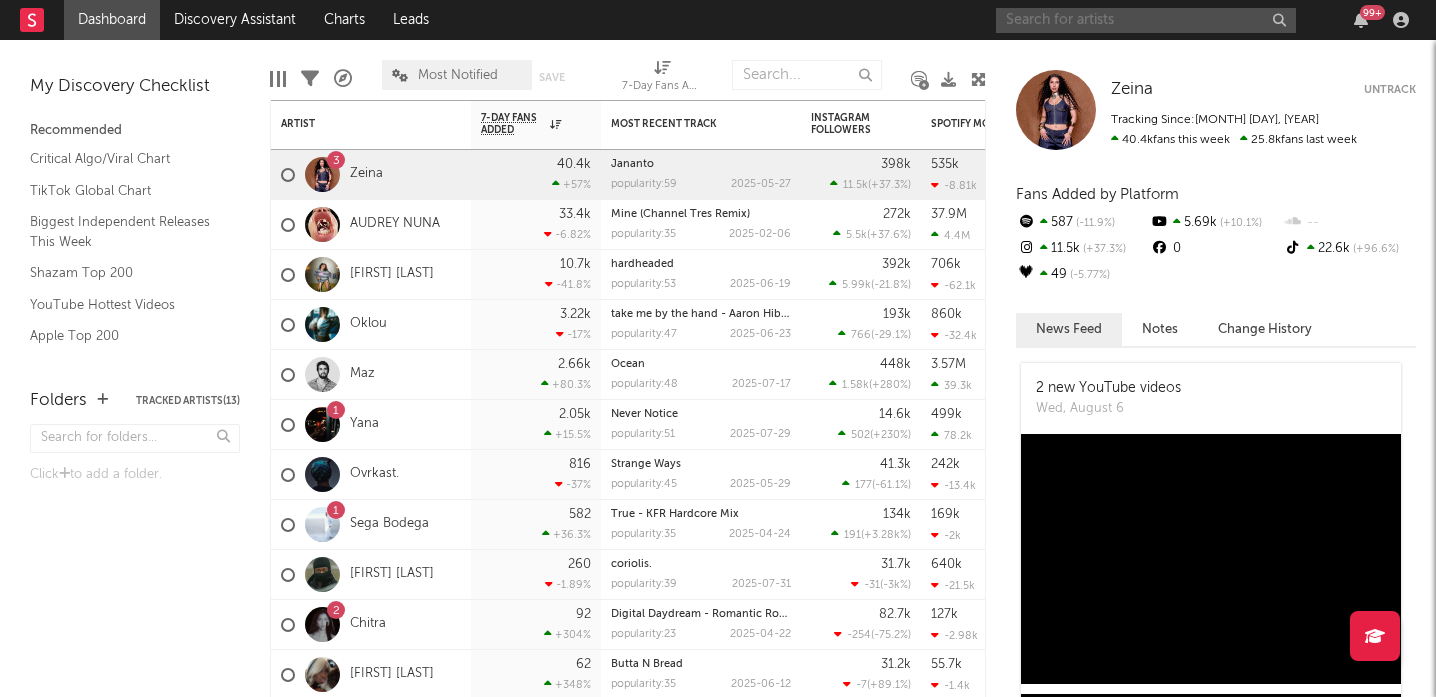 click at bounding box center (1146, 20) 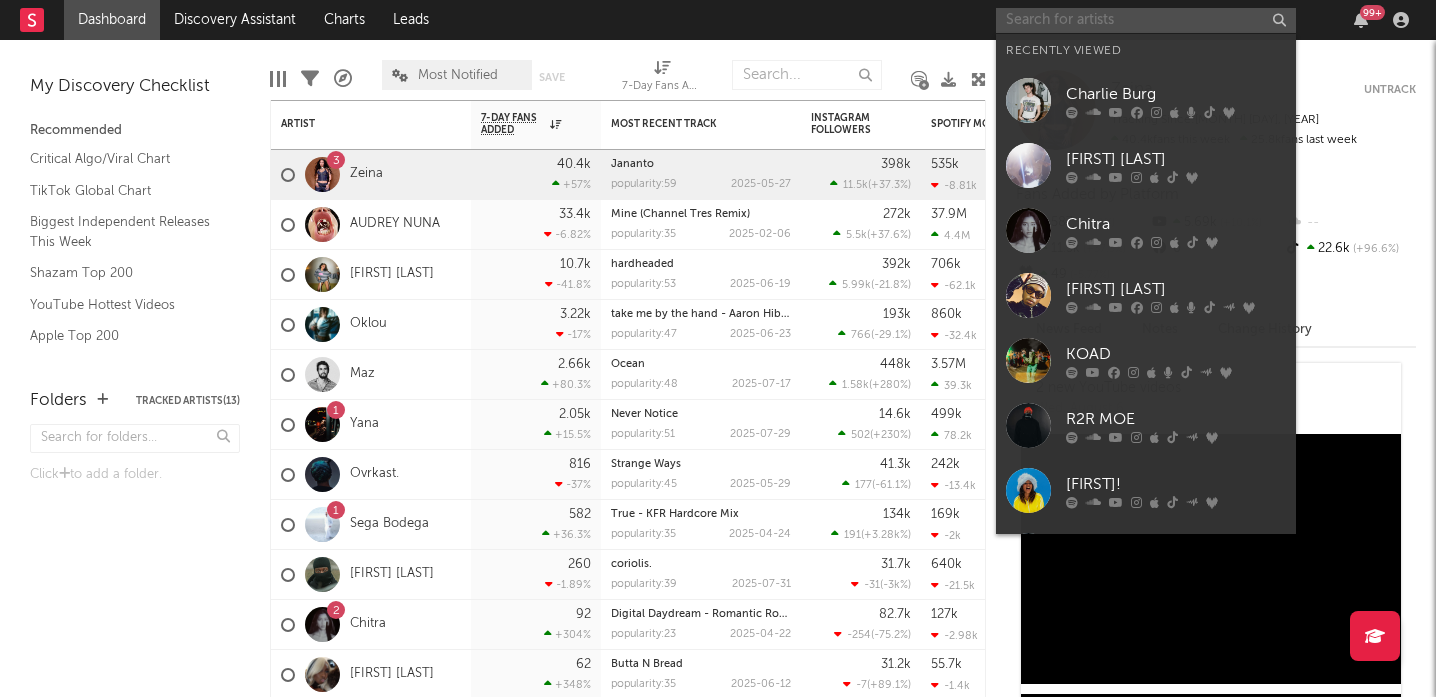 paste on "[FIRST] [LAST]" 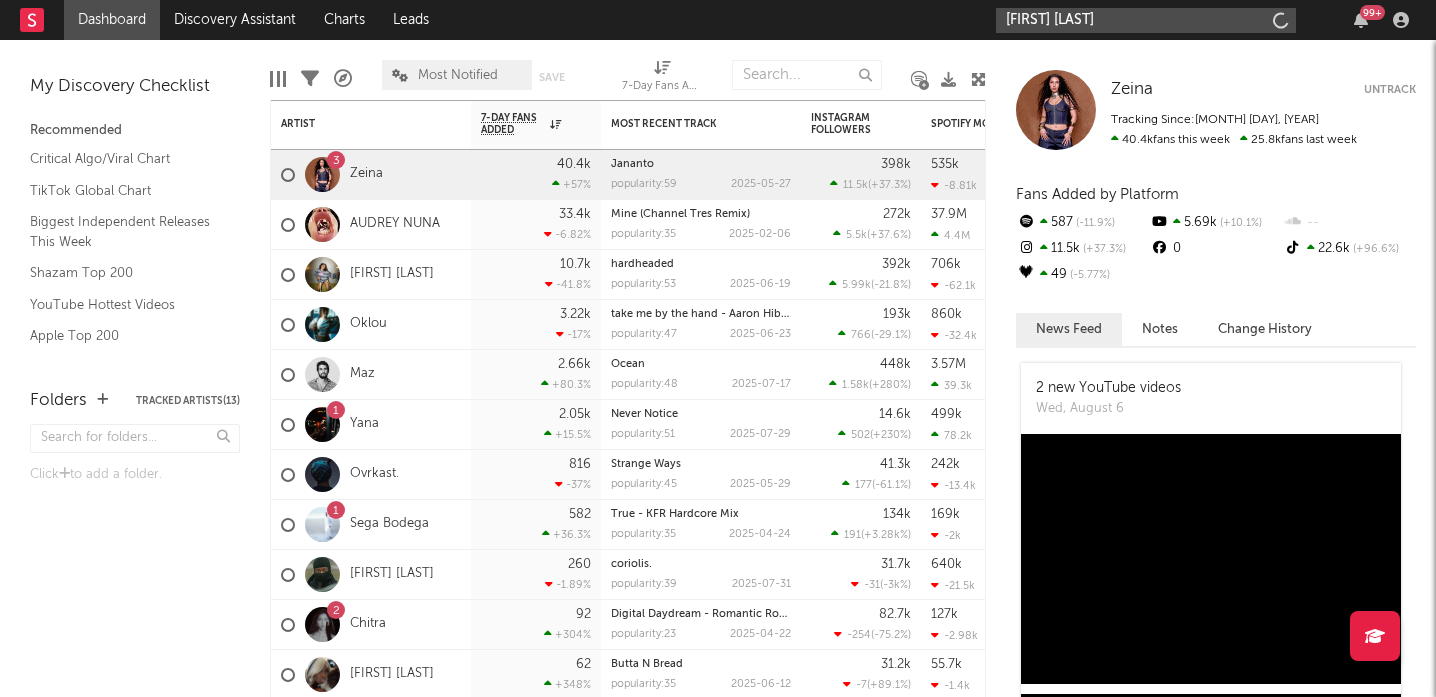 type on "[FIRST] [LAST]" 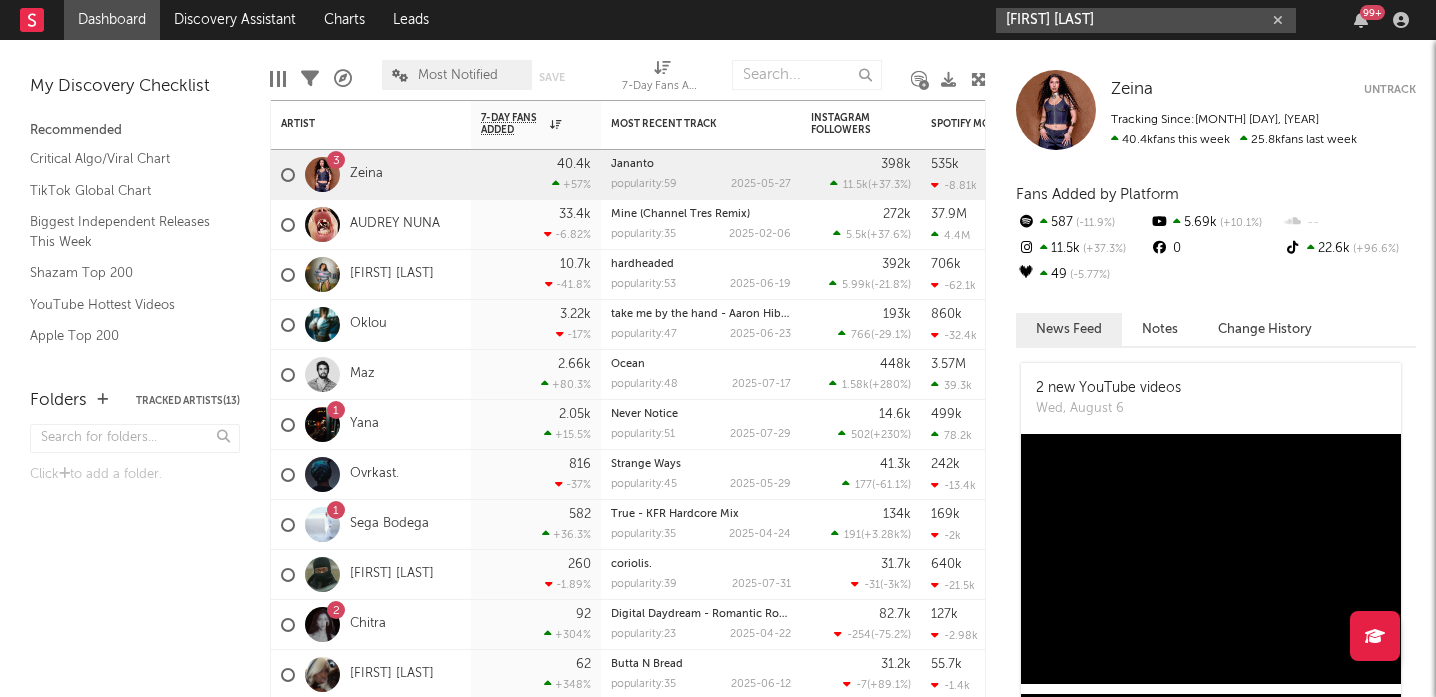 click on "[FIRST] [LAST]" at bounding box center (1146, 20) 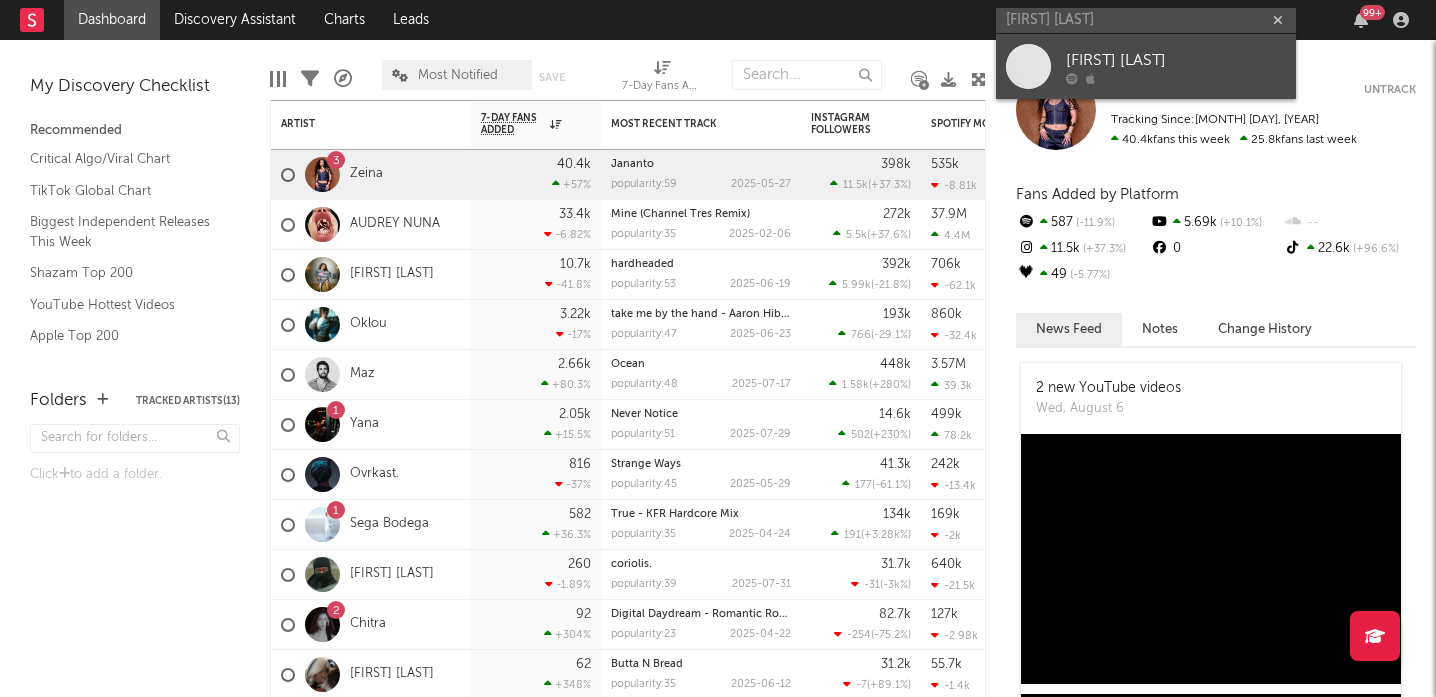 click at bounding box center [1090, 78] 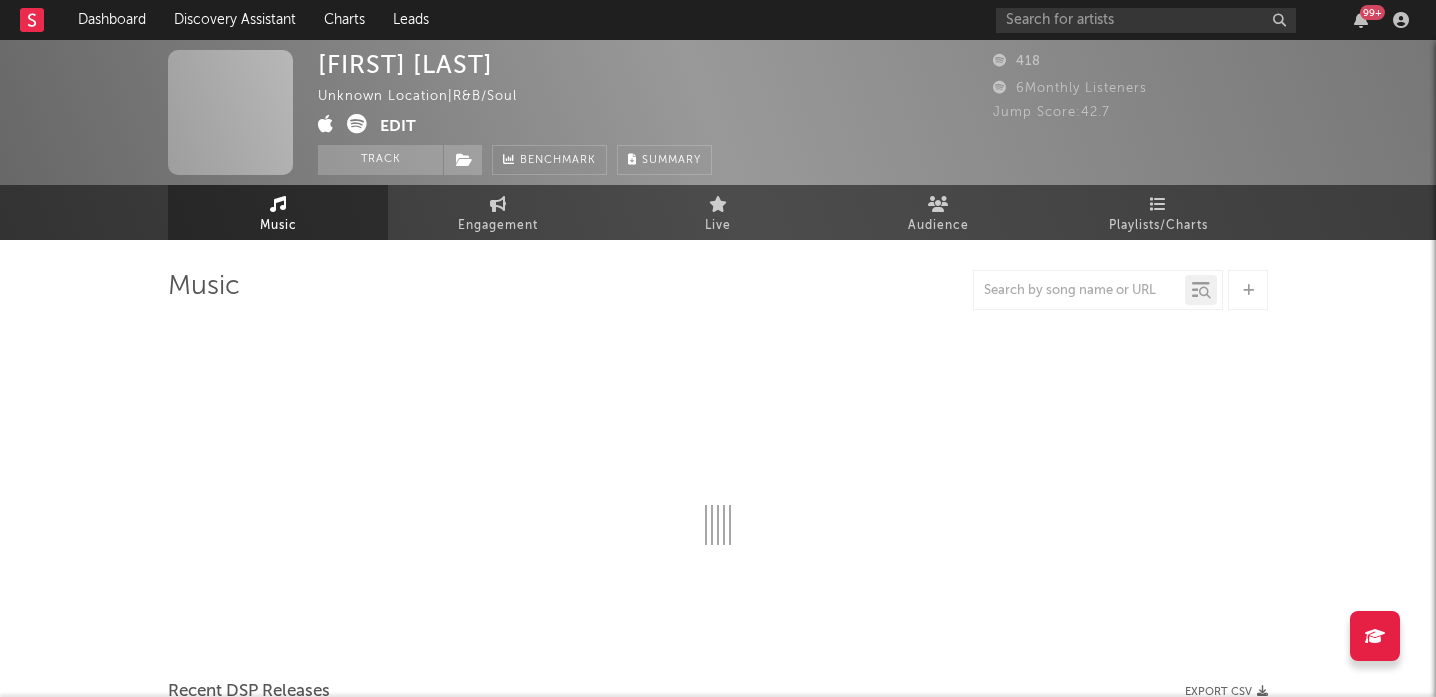 select on "1w" 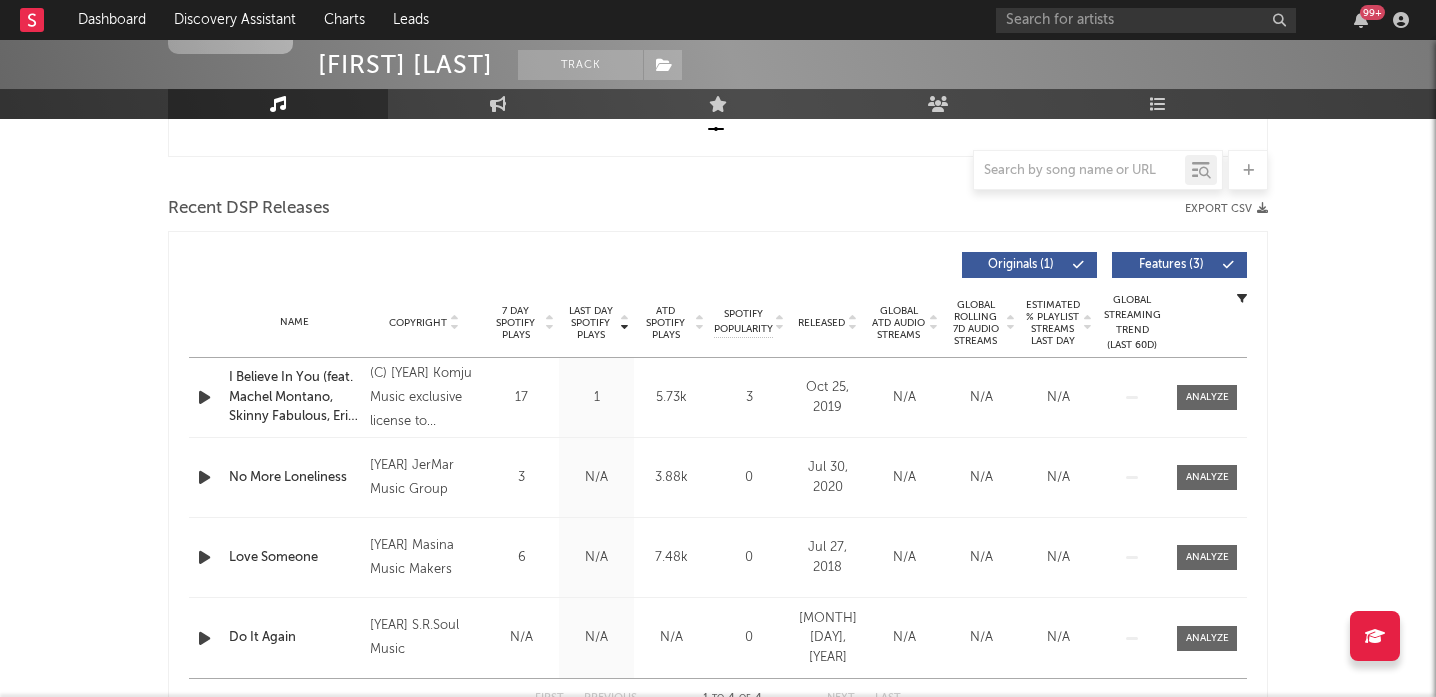 scroll, scrollTop: 659, scrollLeft: 0, axis: vertical 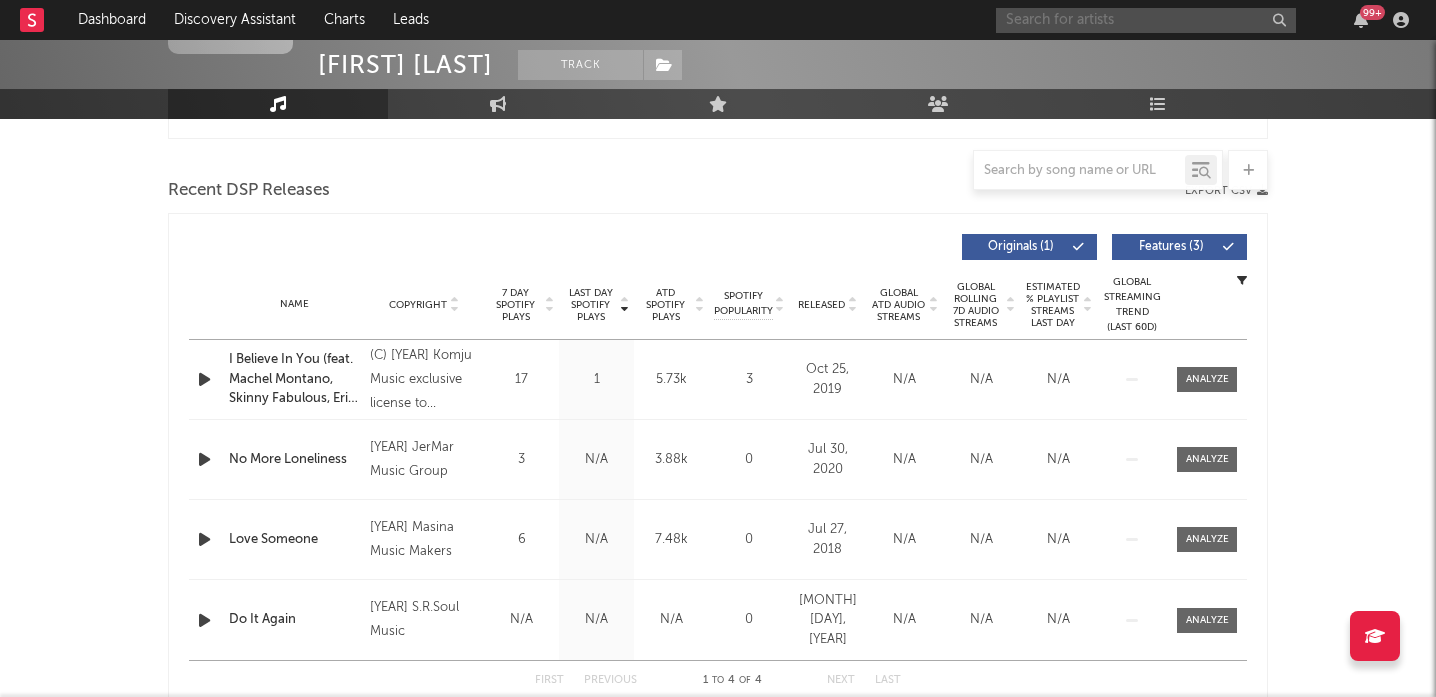 click at bounding box center (1146, 20) 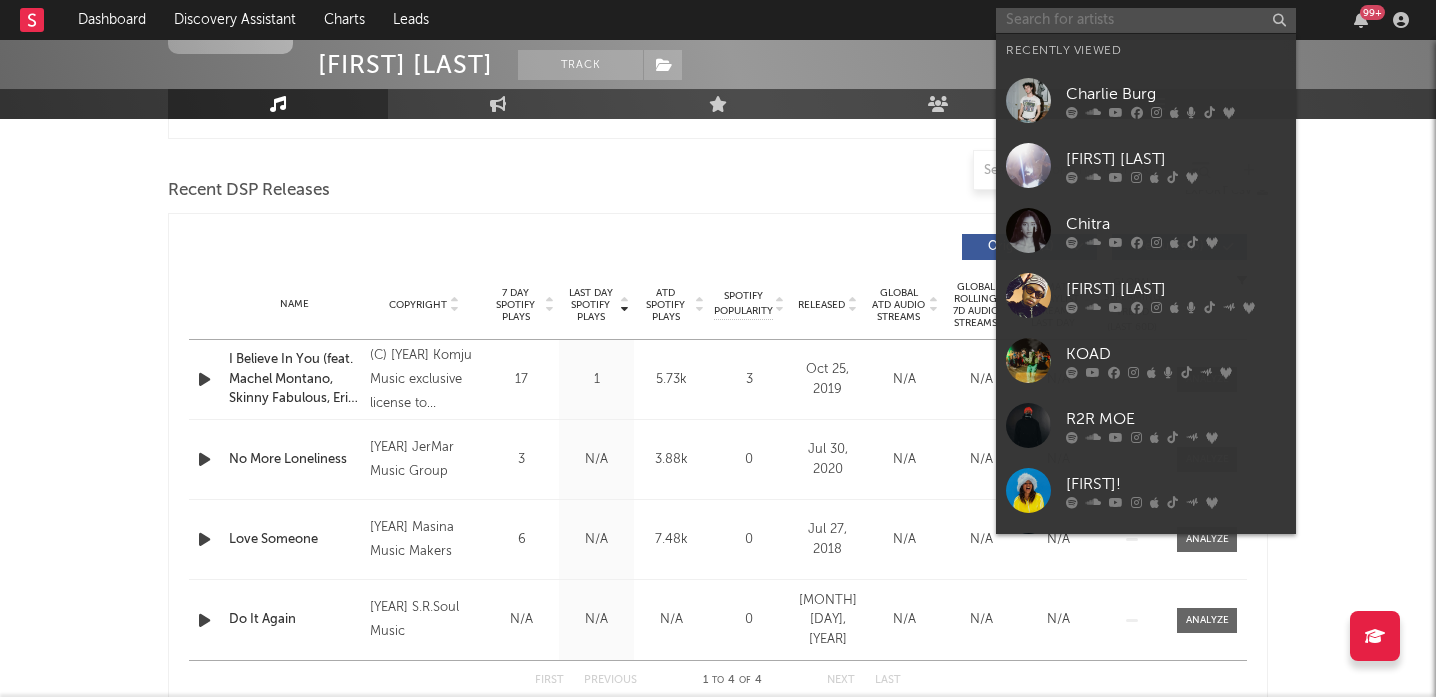 paste on "YC boo gotti" 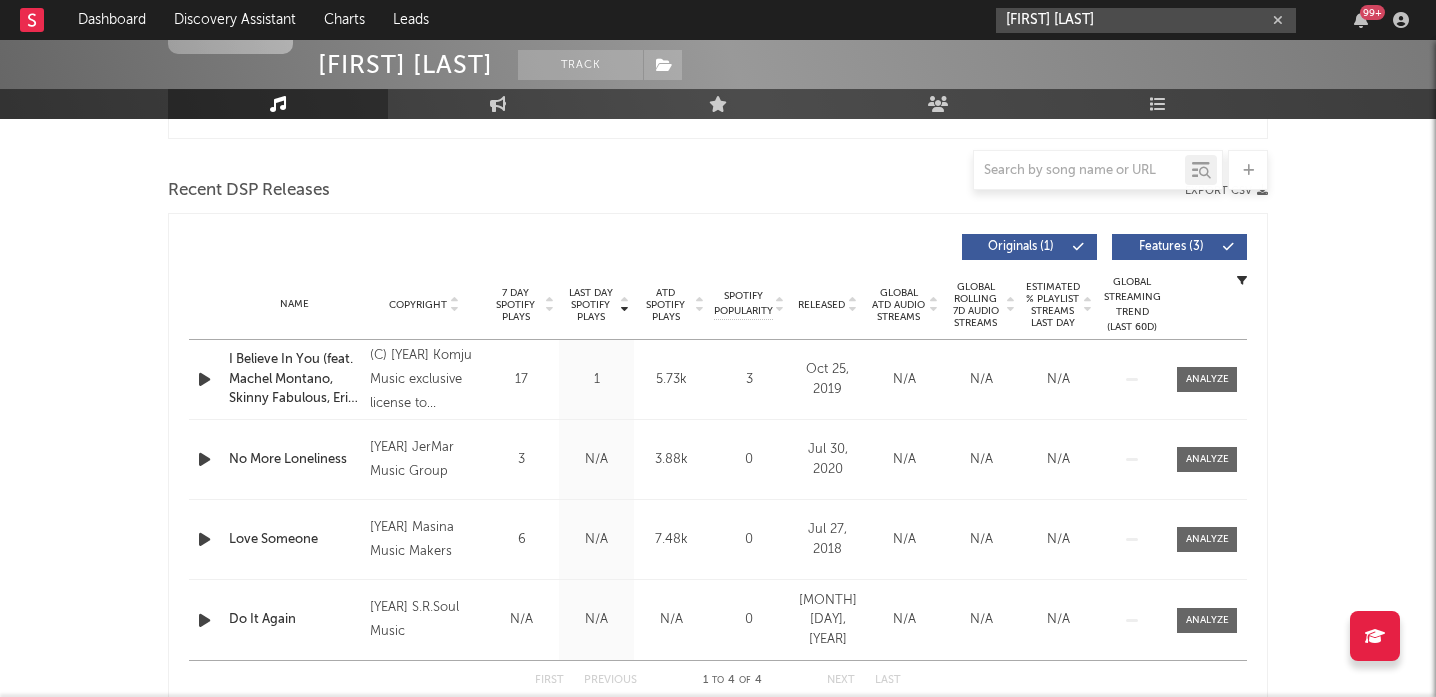 drag, startPoint x: 1130, startPoint y: 20, endPoint x: 929, endPoint y: 19, distance: 201.00249 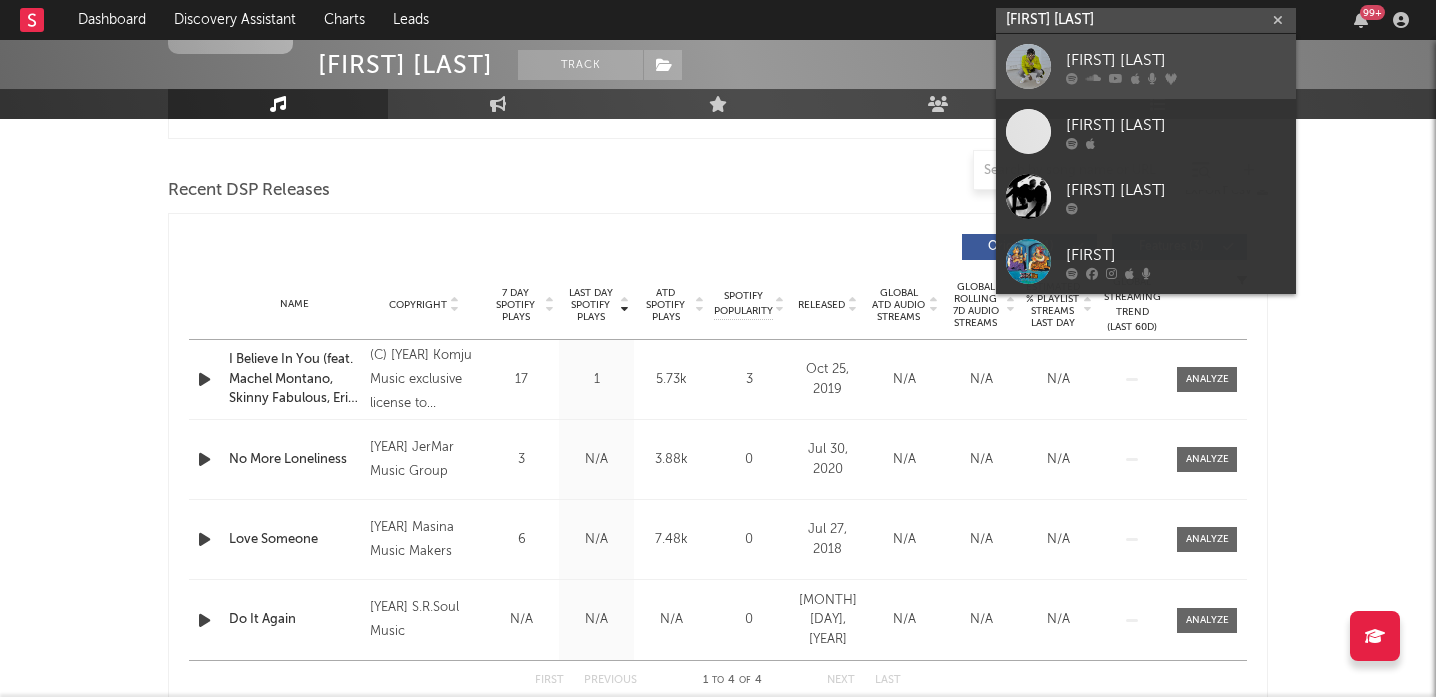 type on "Zay hil" 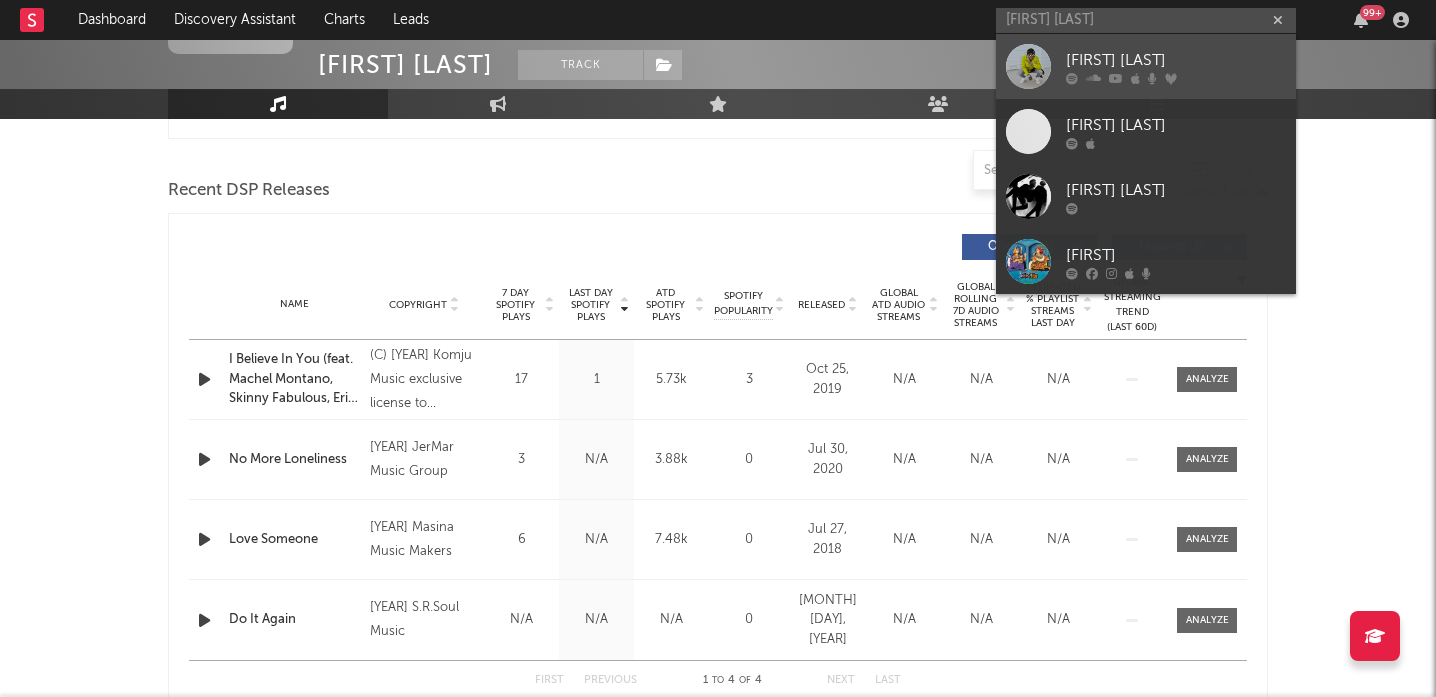 click at bounding box center [1028, 66] 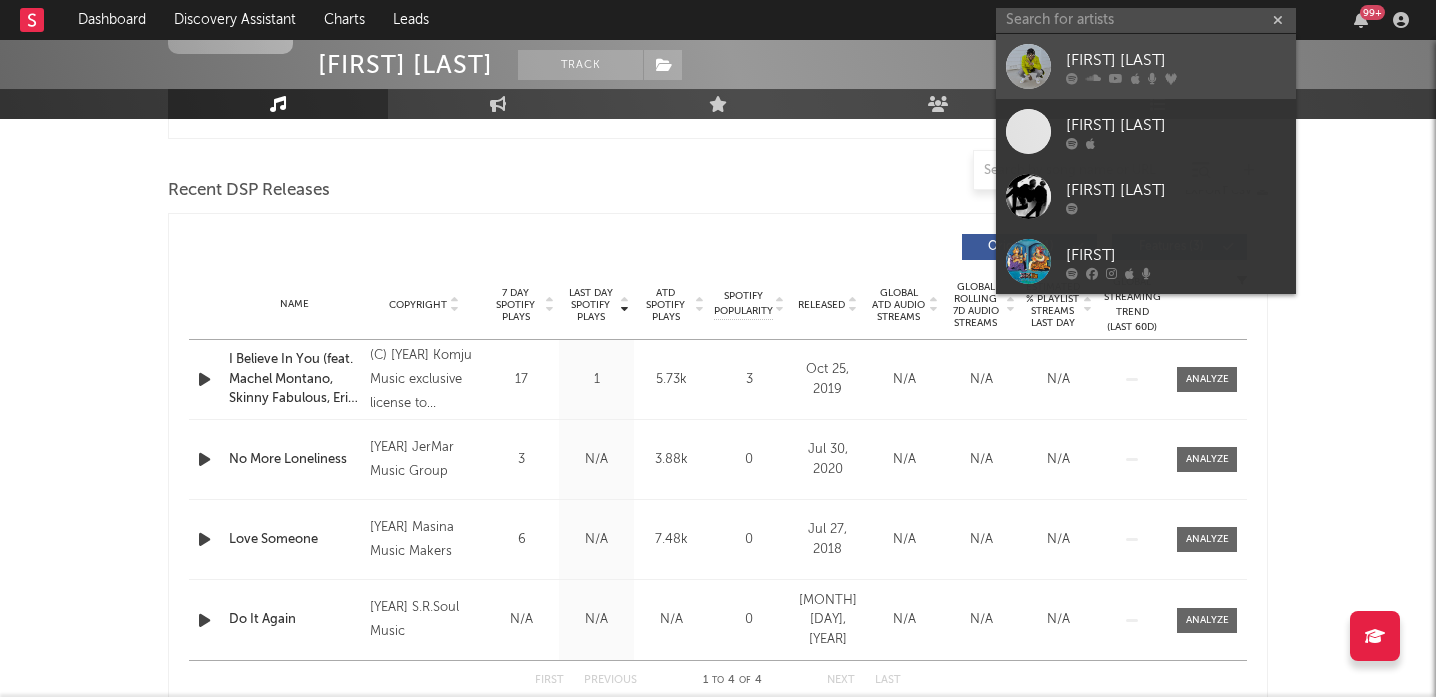 scroll, scrollTop: 0, scrollLeft: 0, axis: both 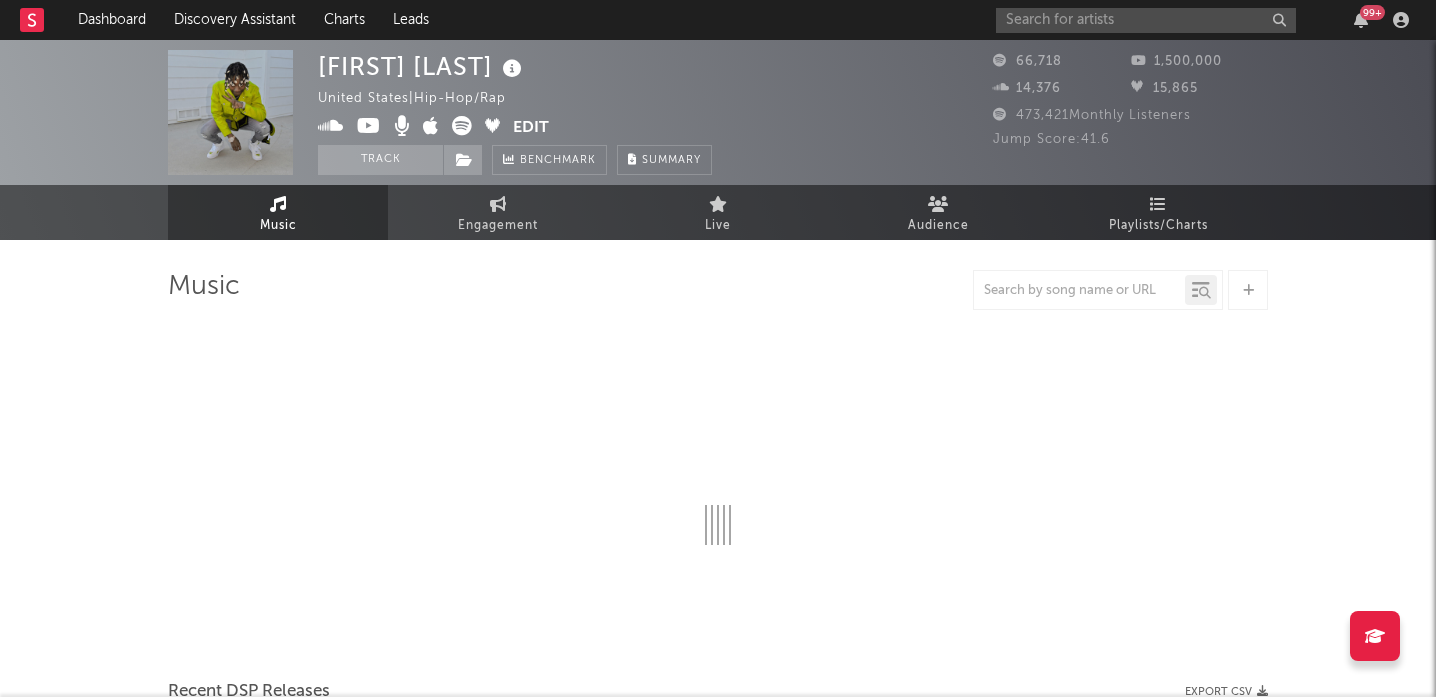 select on "6m" 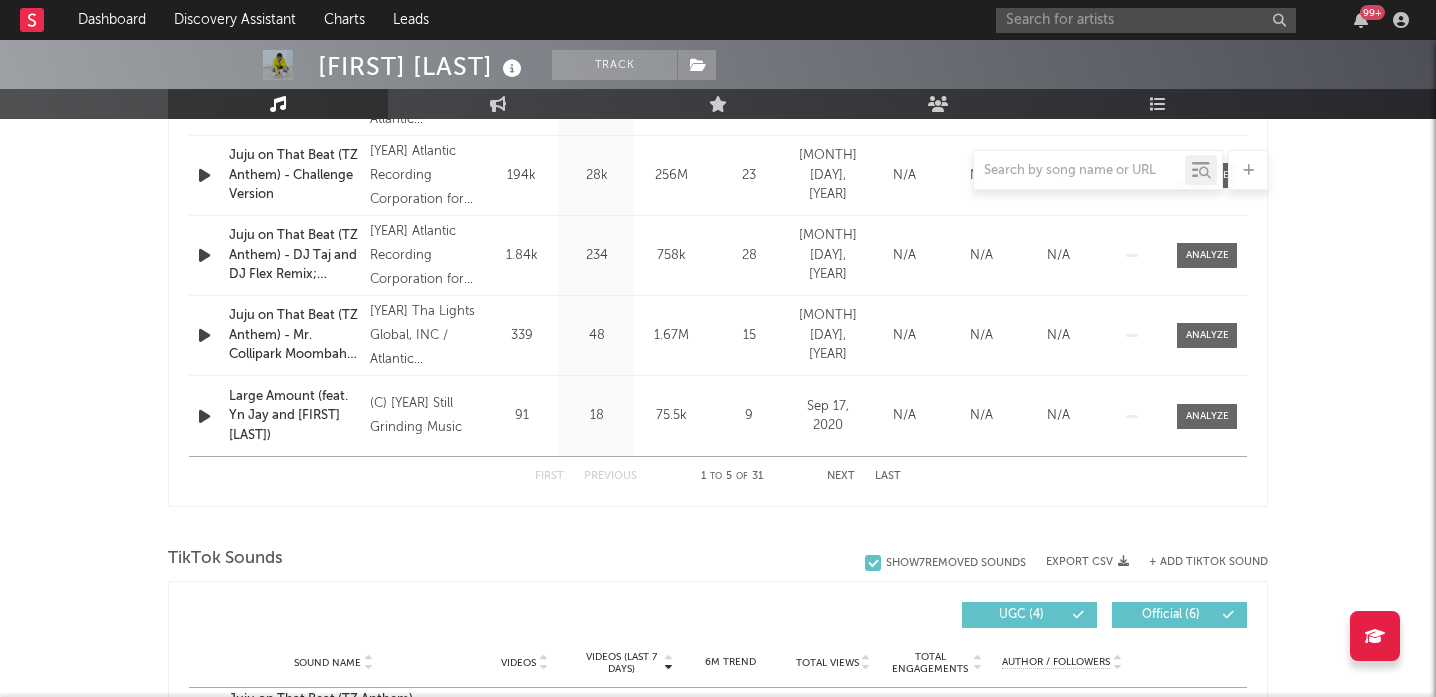 scroll, scrollTop: 827, scrollLeft: 0, axis: vertical 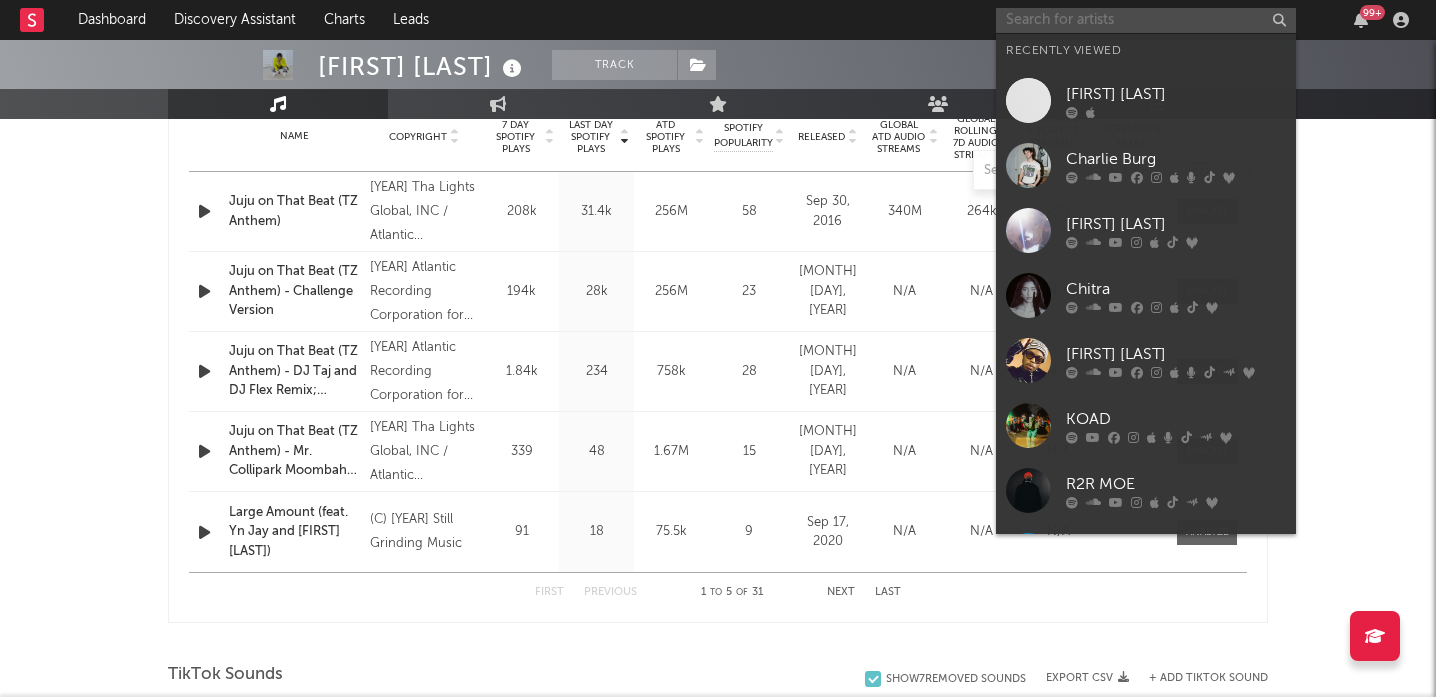 click at bounding box center [1146, 20] 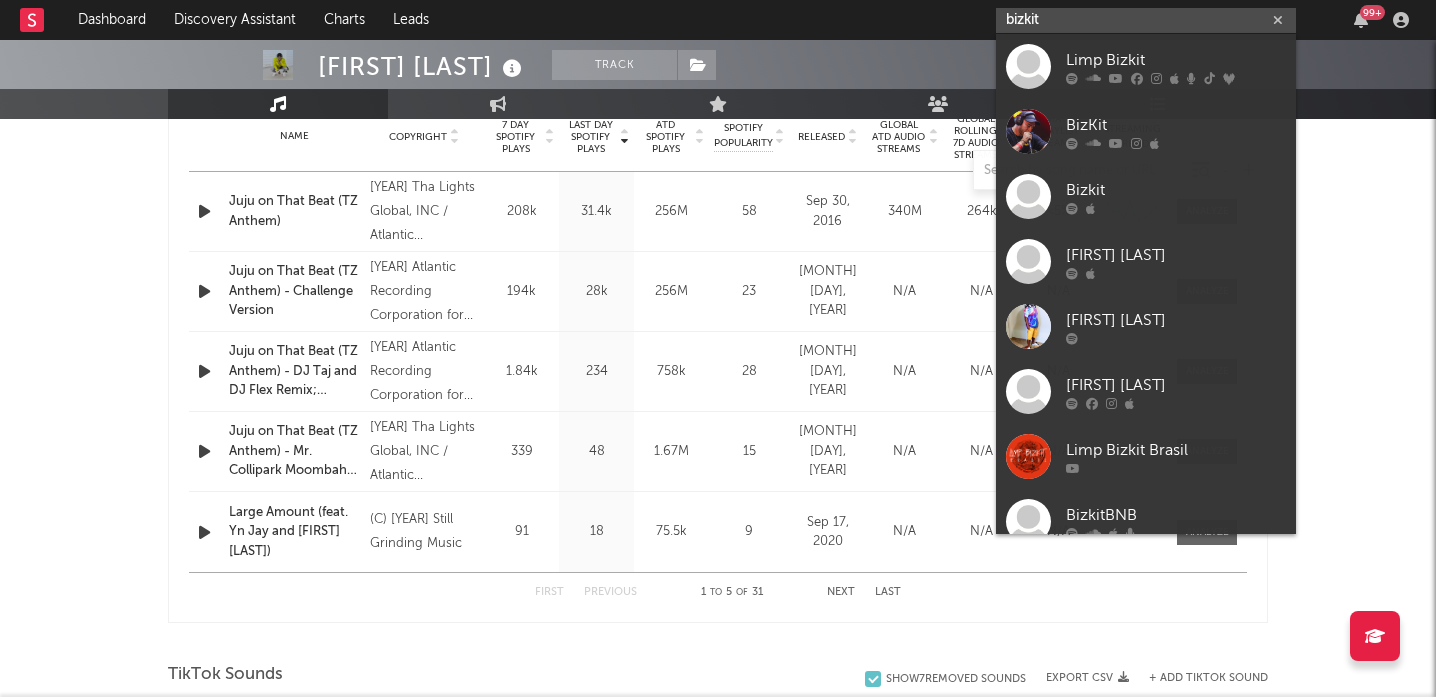 type on "bizkit" 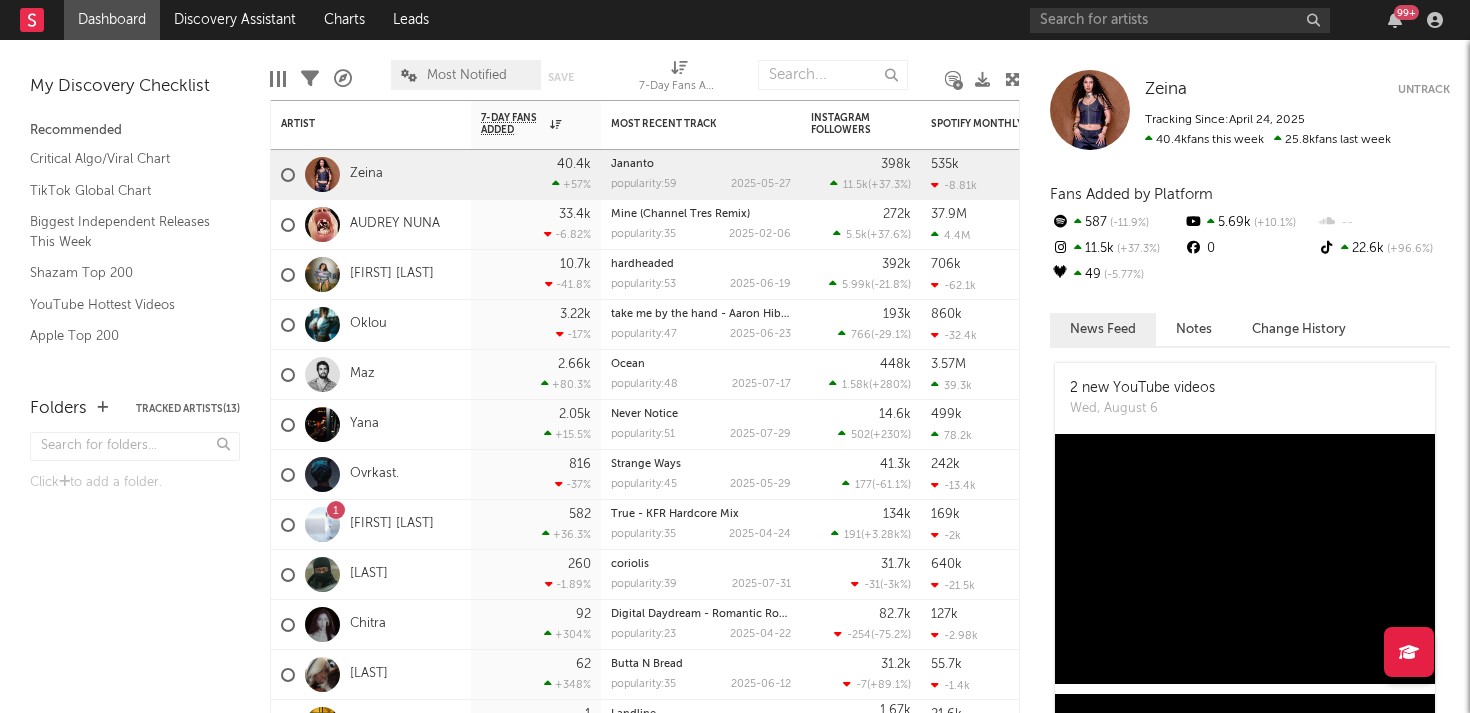 scroll, scrollTop: 0, scrollLeft: 0, axis: both 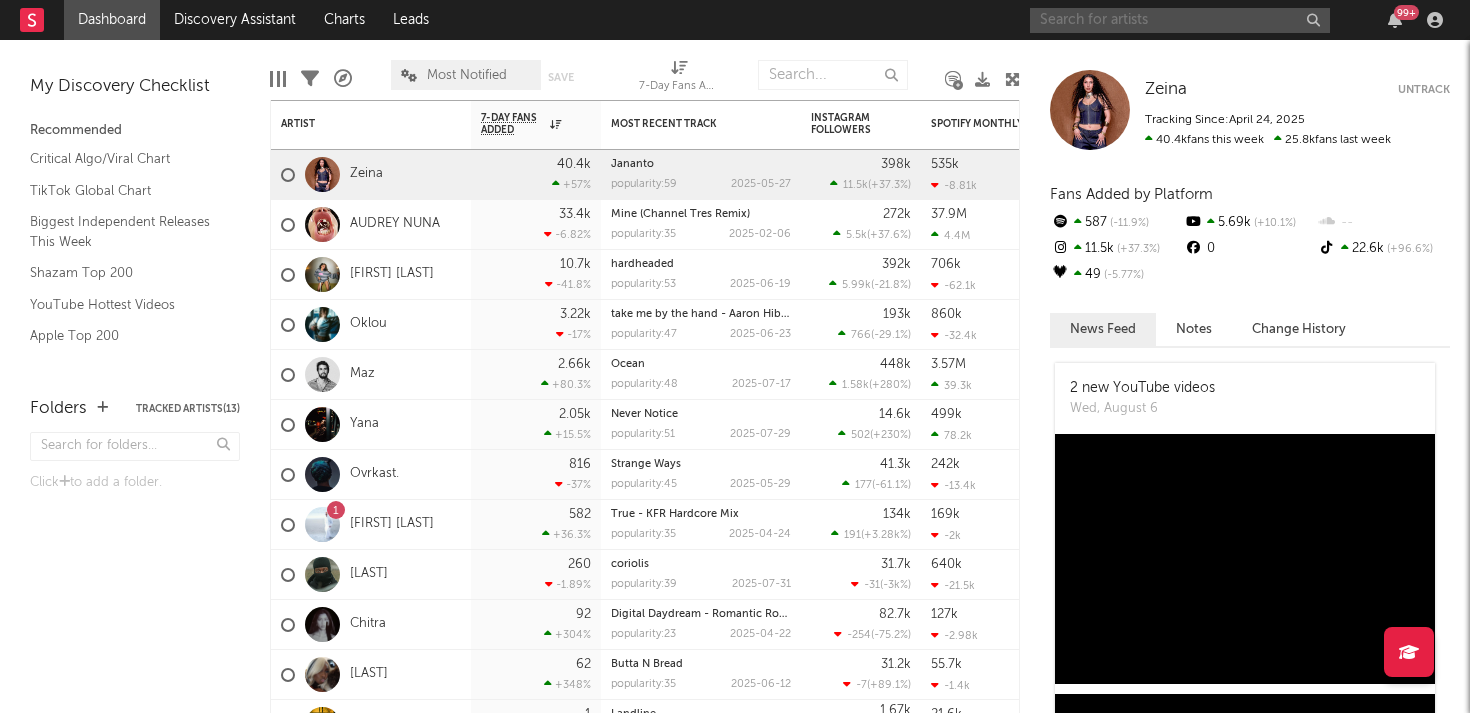 click at bounding box center (1180, 20) 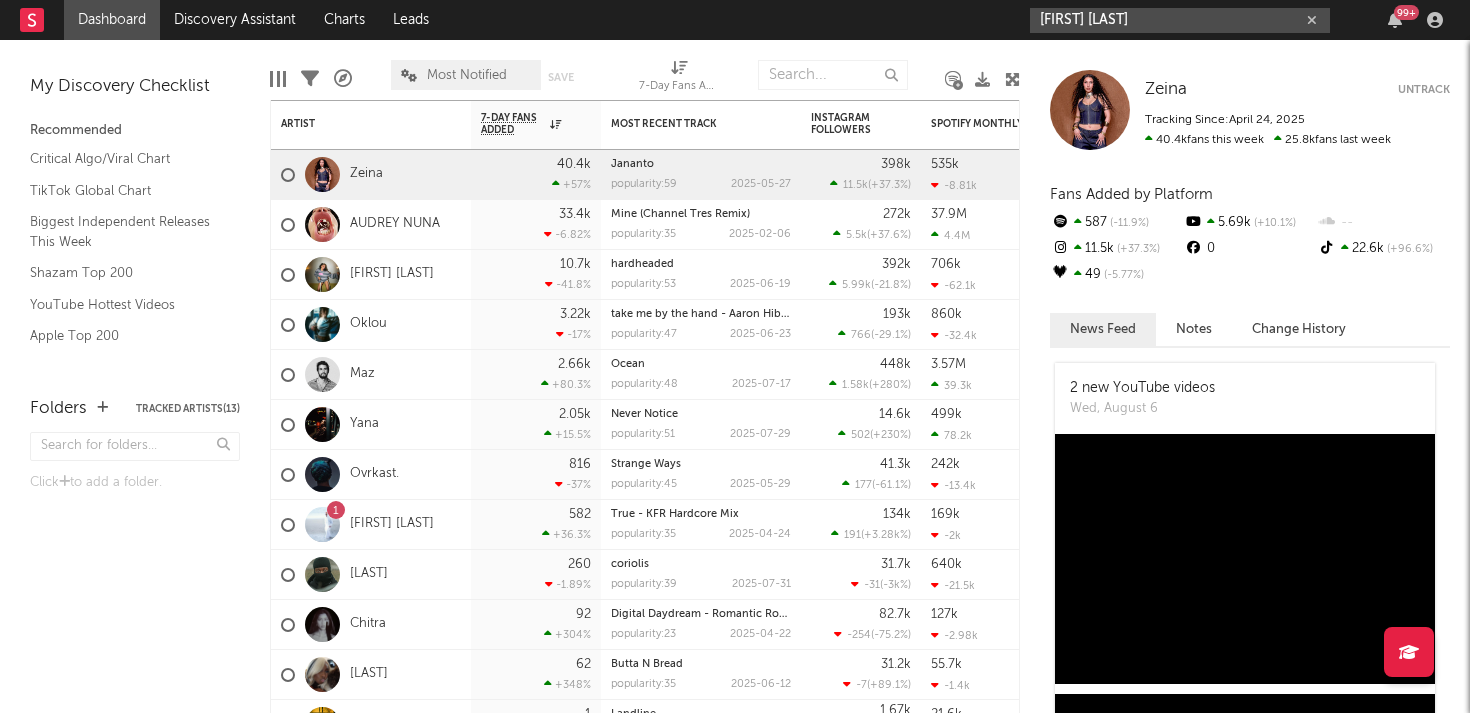 click on "[FIRST] [LAST]" at bounding box center (1180, 20) 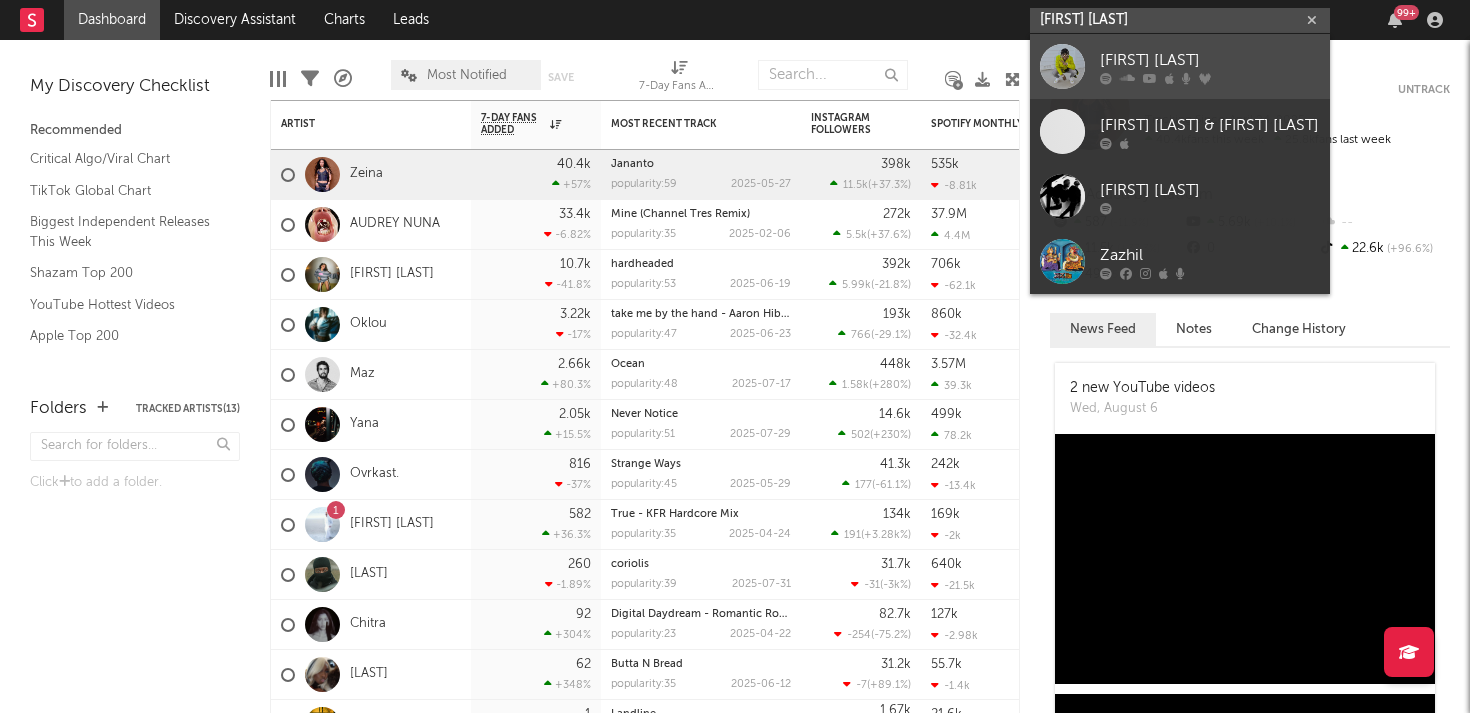 type on "[FIRST] [LAST]" 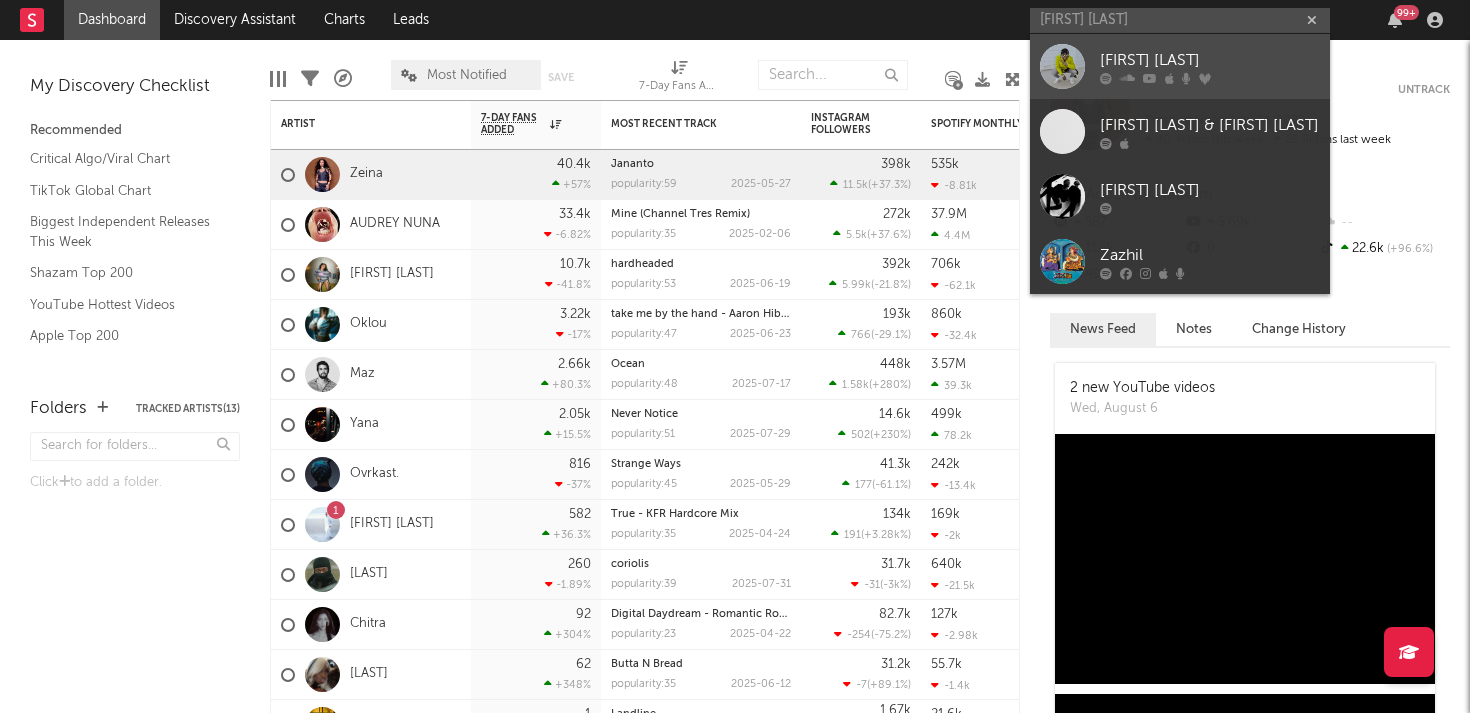 click on "[FIRST] [LAST]" at bounding box center (1180, 66) 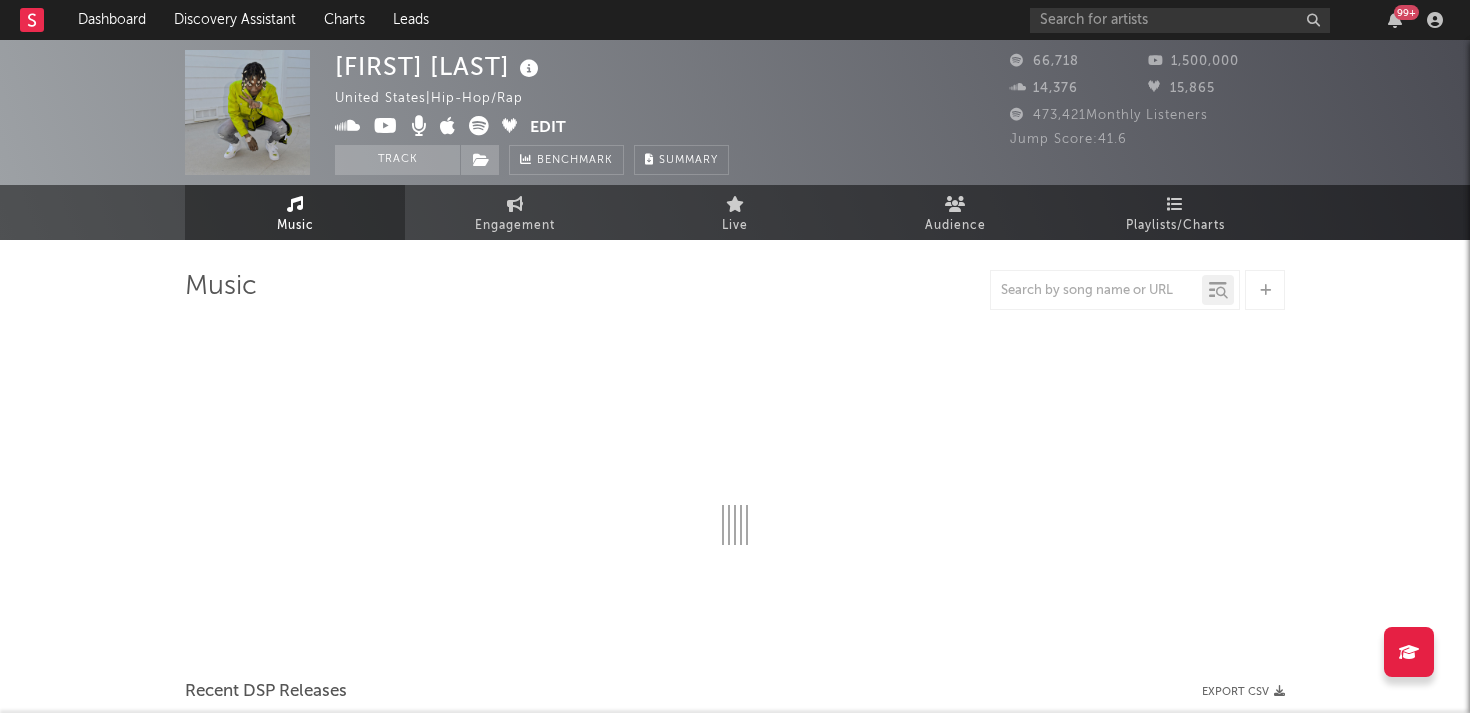 select on "6m" 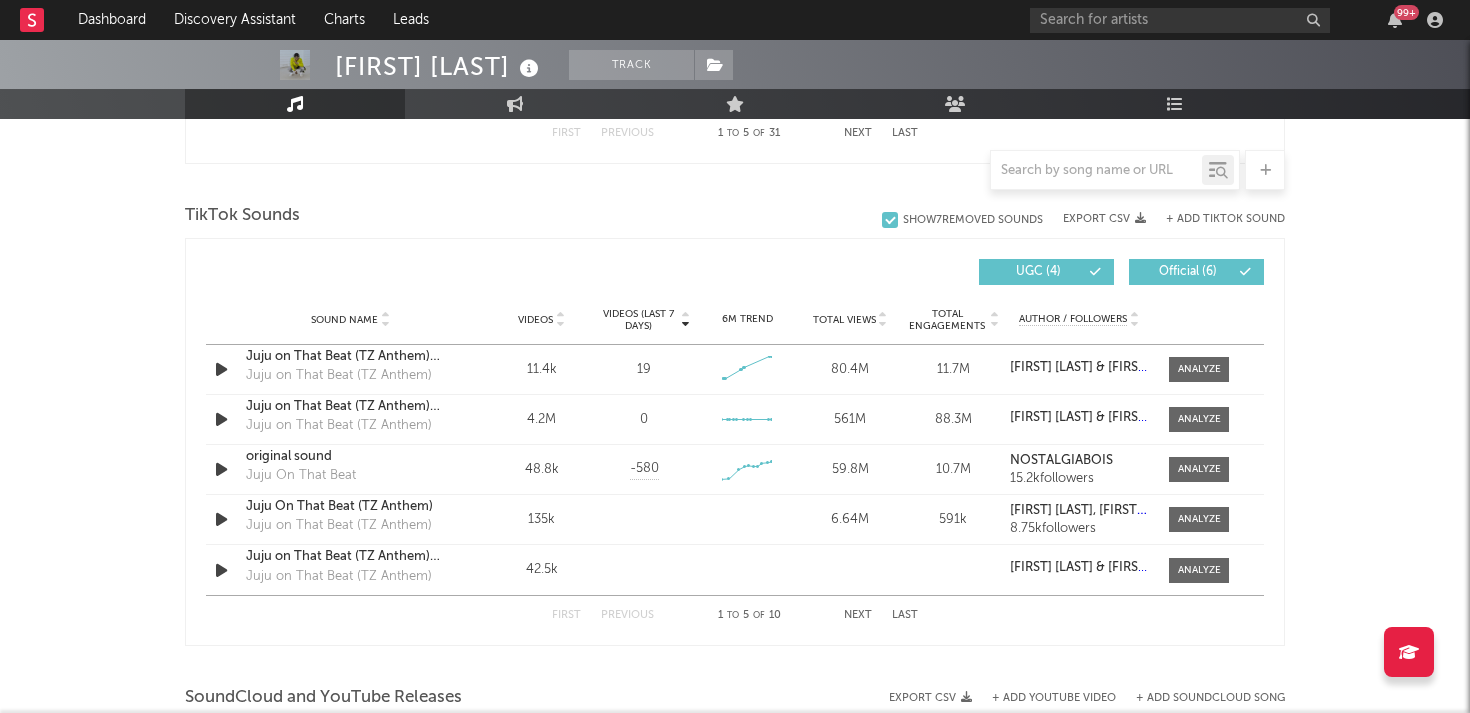 scroll, scrollTop: 1289, scrollLeft: 0, axis: vertical 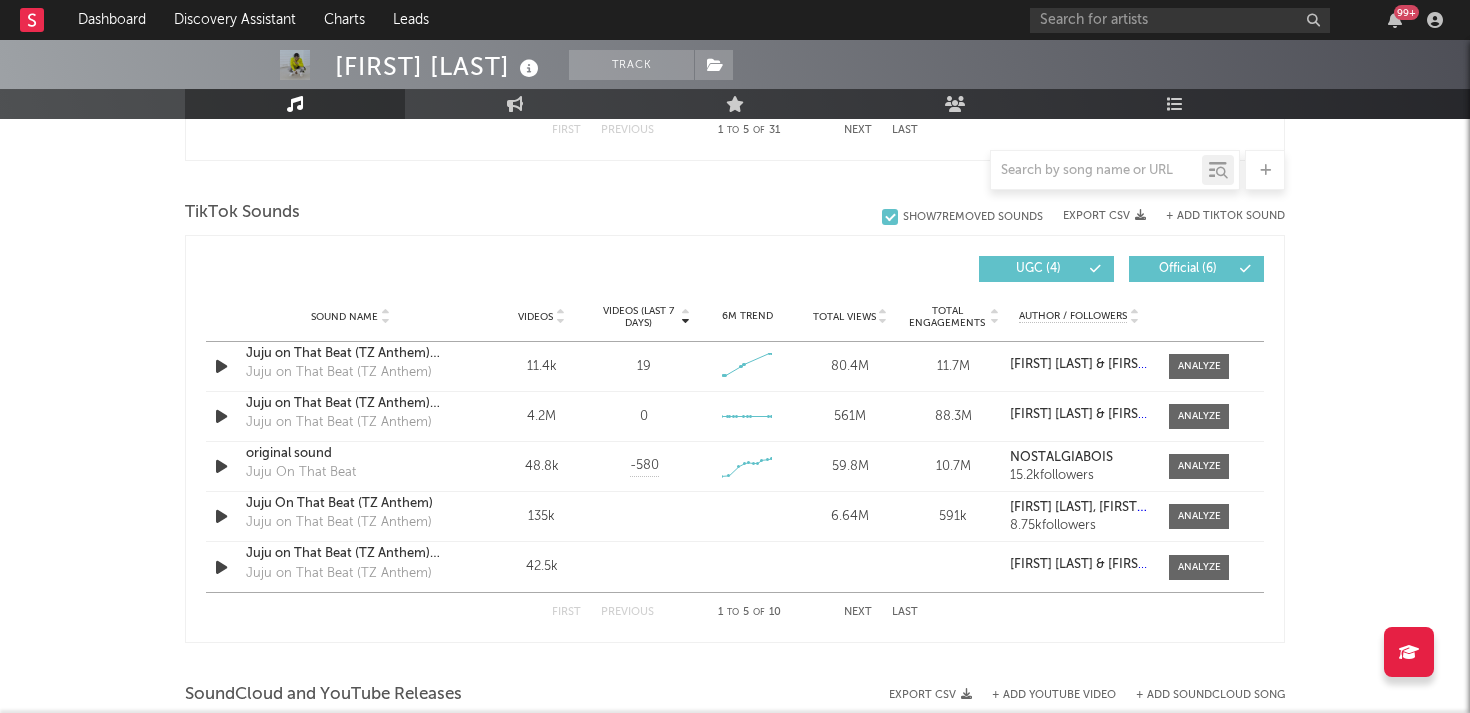 click on "Next" at bounding box center [858, 612] 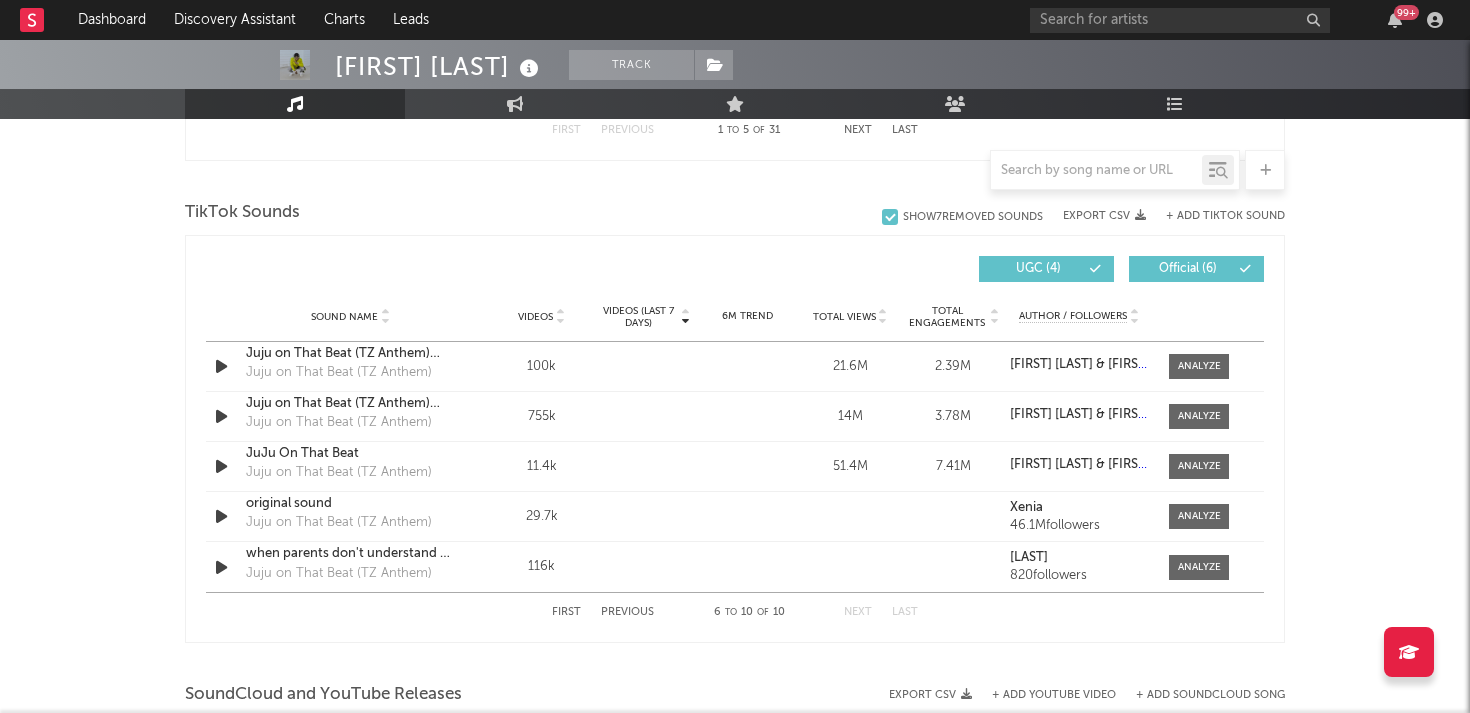 click on "Next" at bounding box center [858, 612] 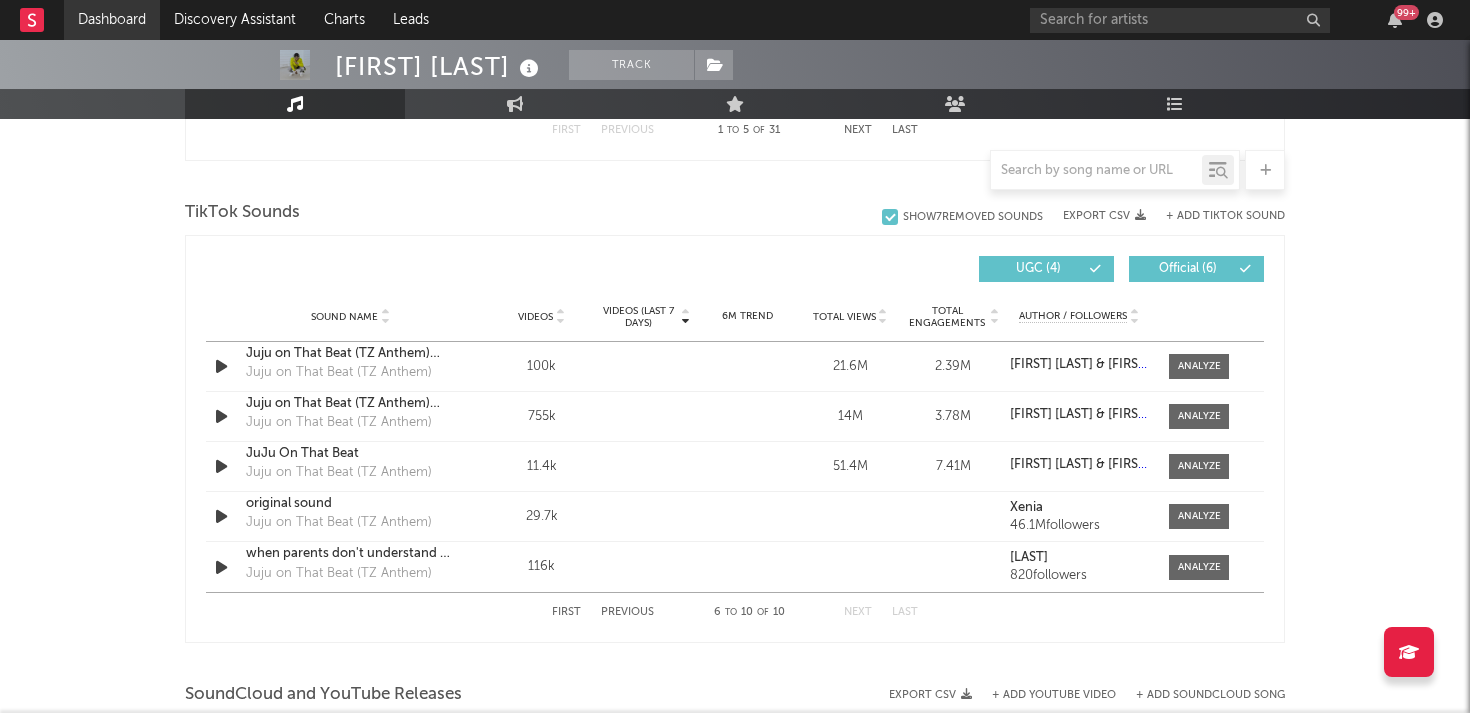 click on "Dashboard" at bounding box center [112, 20] 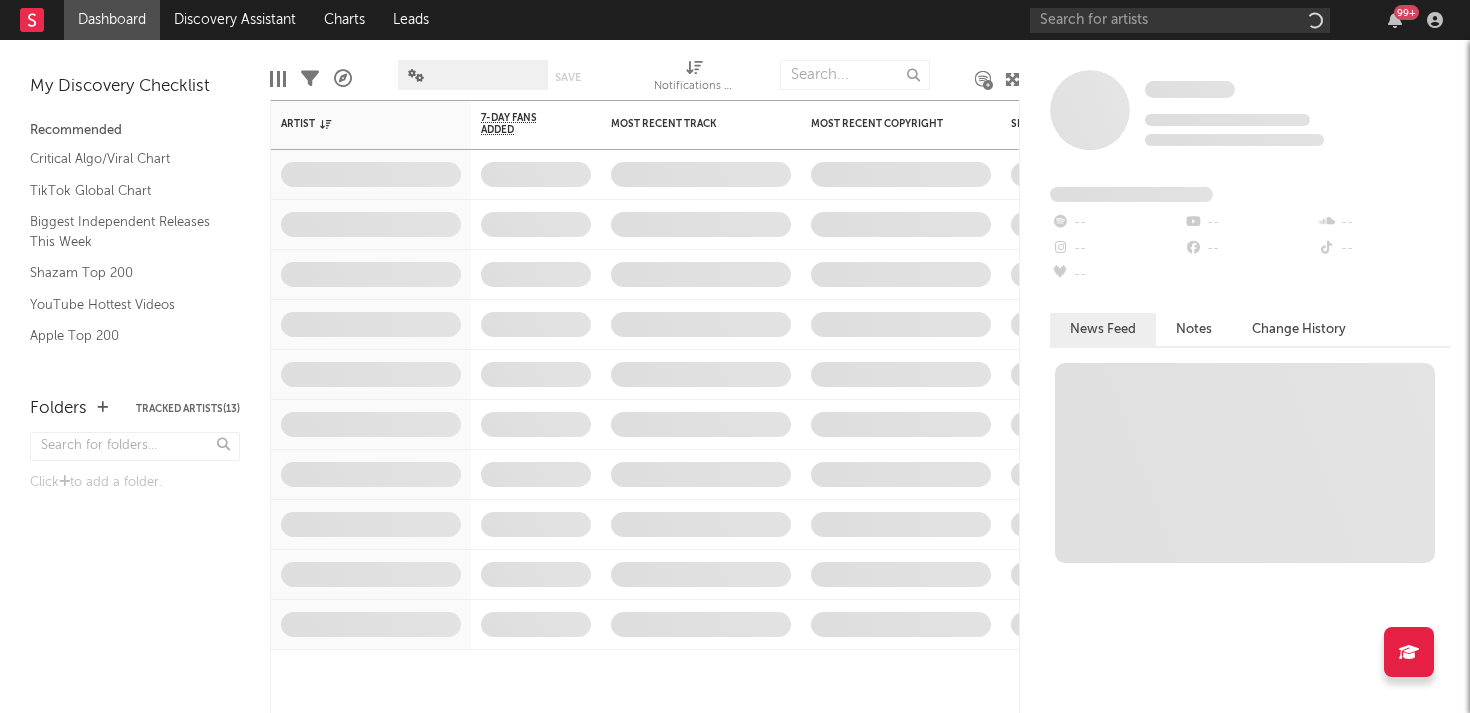 scroll, scrollTop: 0, scrollLeft: 0, axis: both 